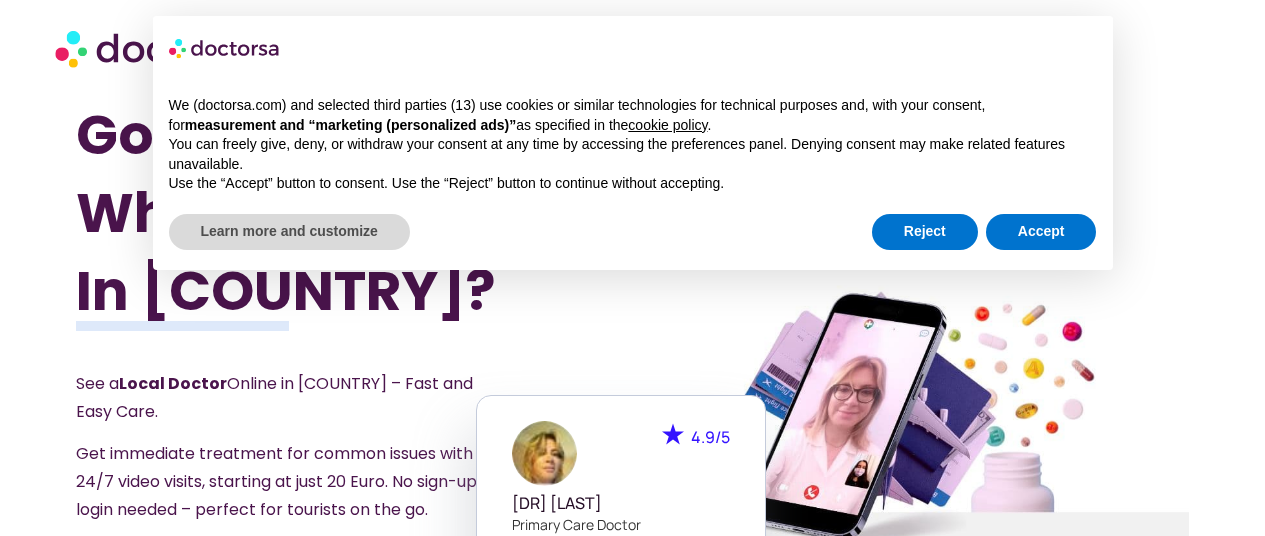scroll, scrollTop: 0, scrollLeft: 0, axis: both 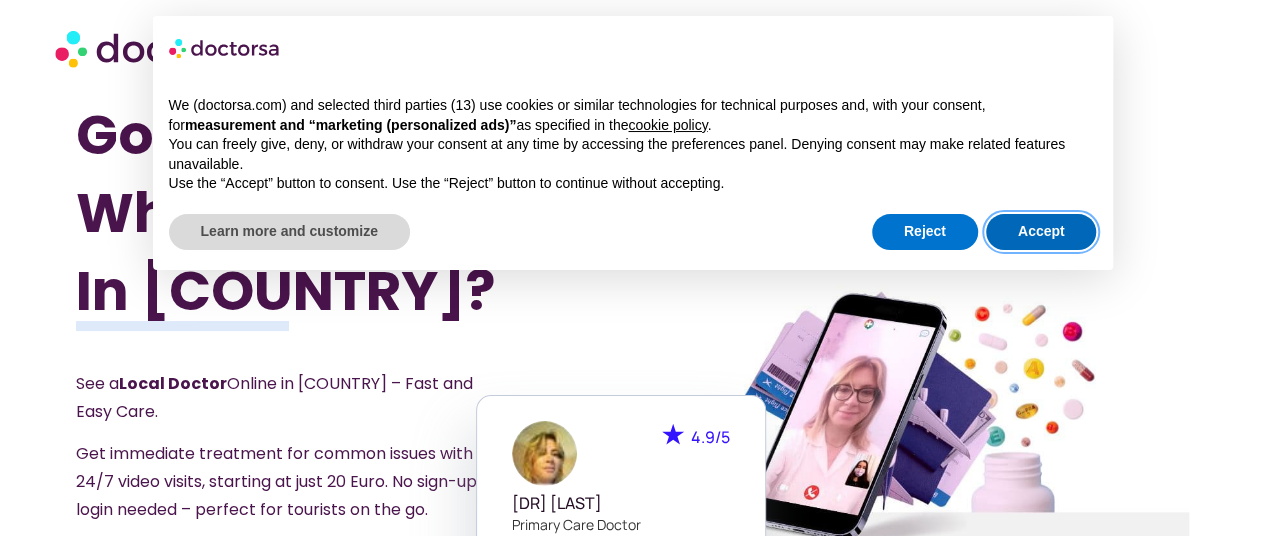 click on "Accept" at bounding box center (1041, 232) 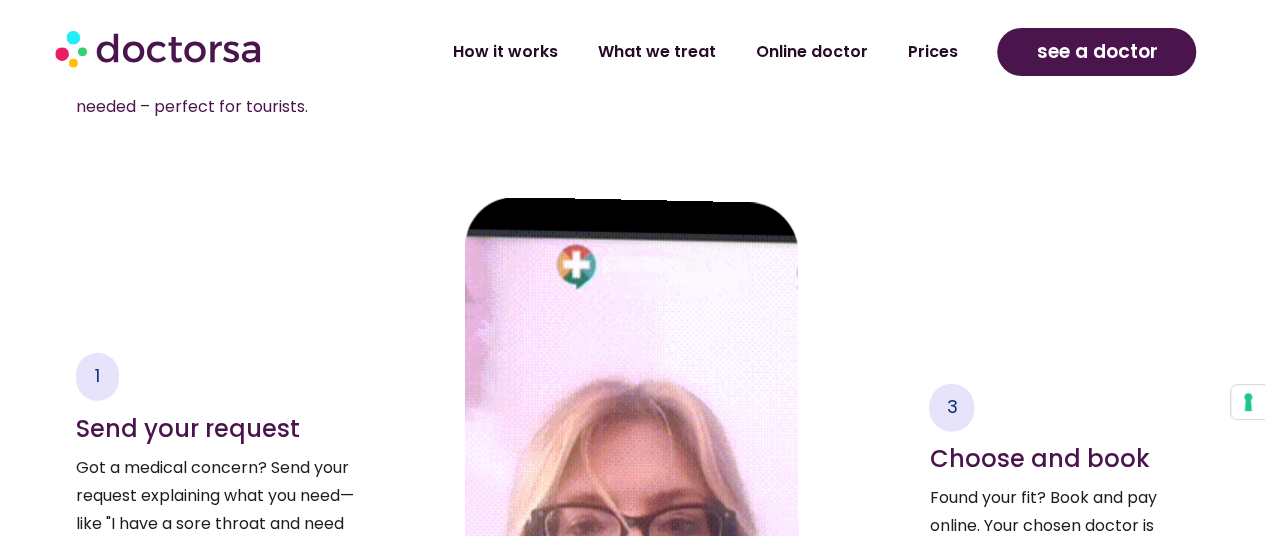 scroll, scrollTop: 2300, scrollLeft: 0, axis: vertical 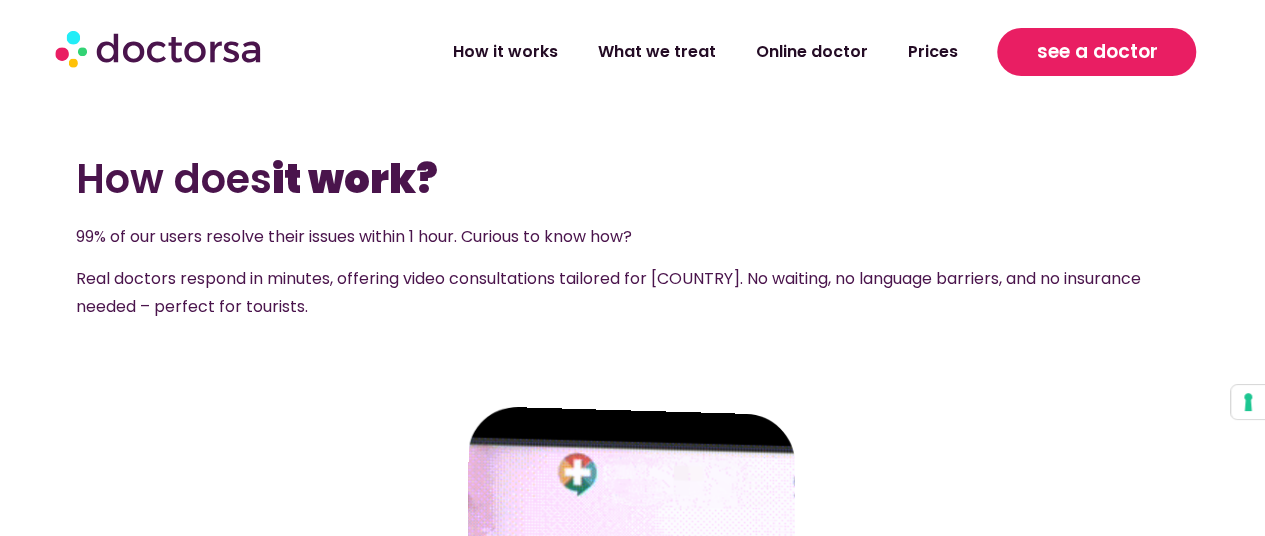 click on "see a doctor" at bounding box center (1096, 52) 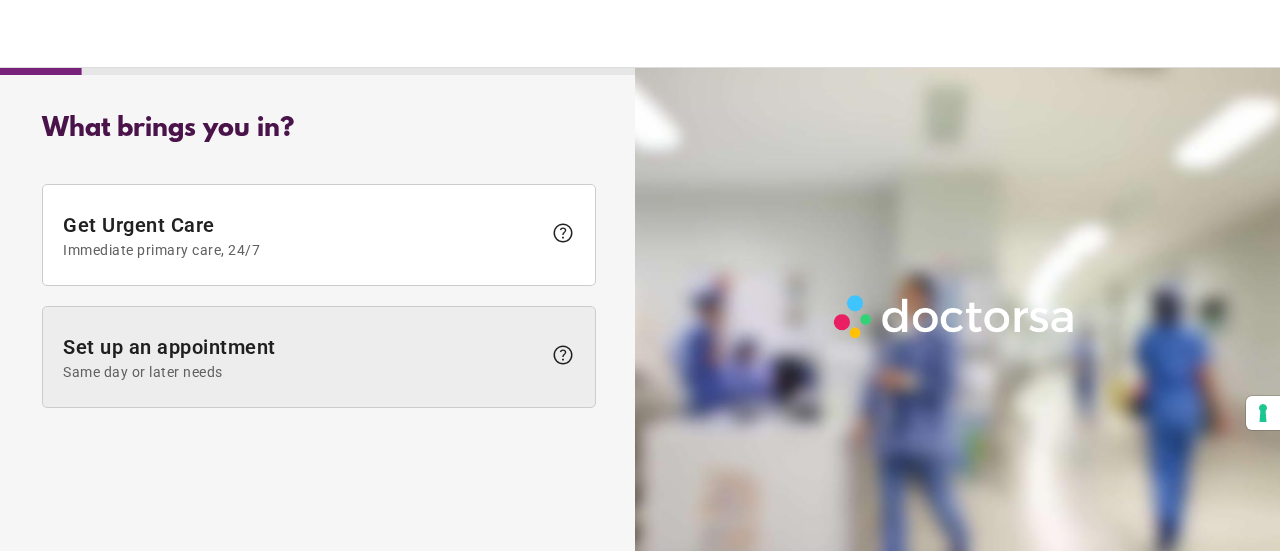 scroll, scrollTop: 0, scrollLeft: 0, axis: both 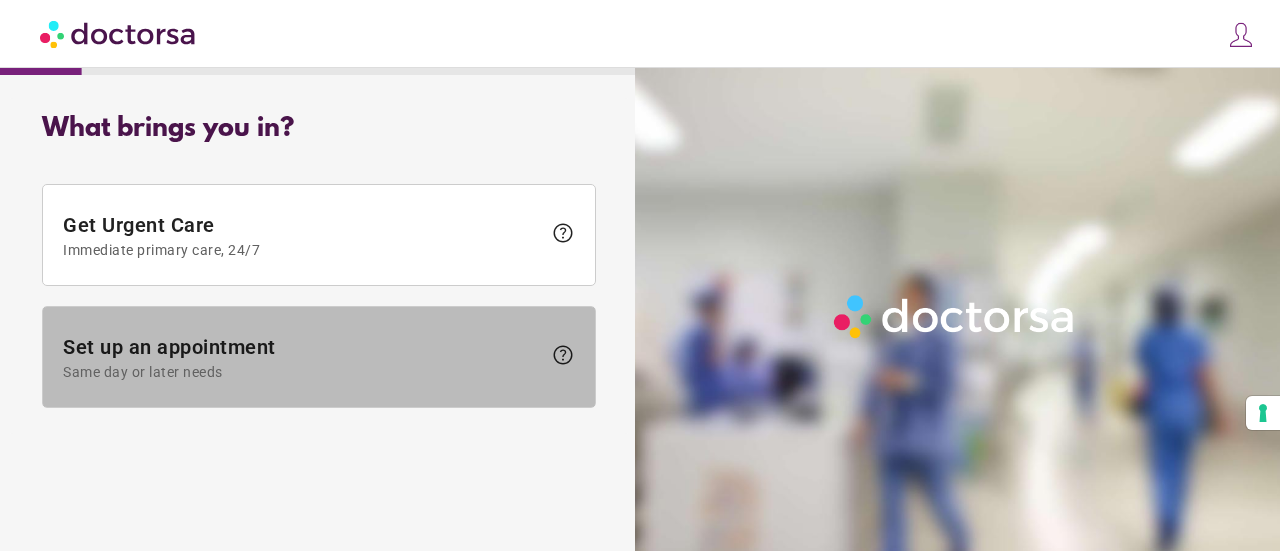 click on "Set up an appointment
Same day or later needs" at bounding box center [302, 357] 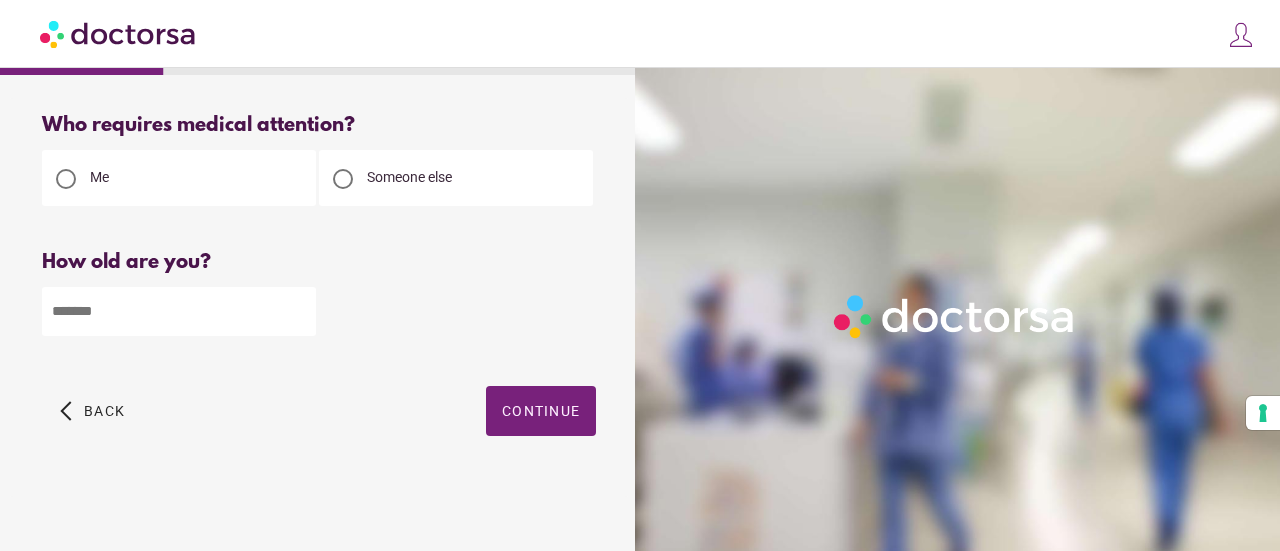 click at bounding box center [179, 311] 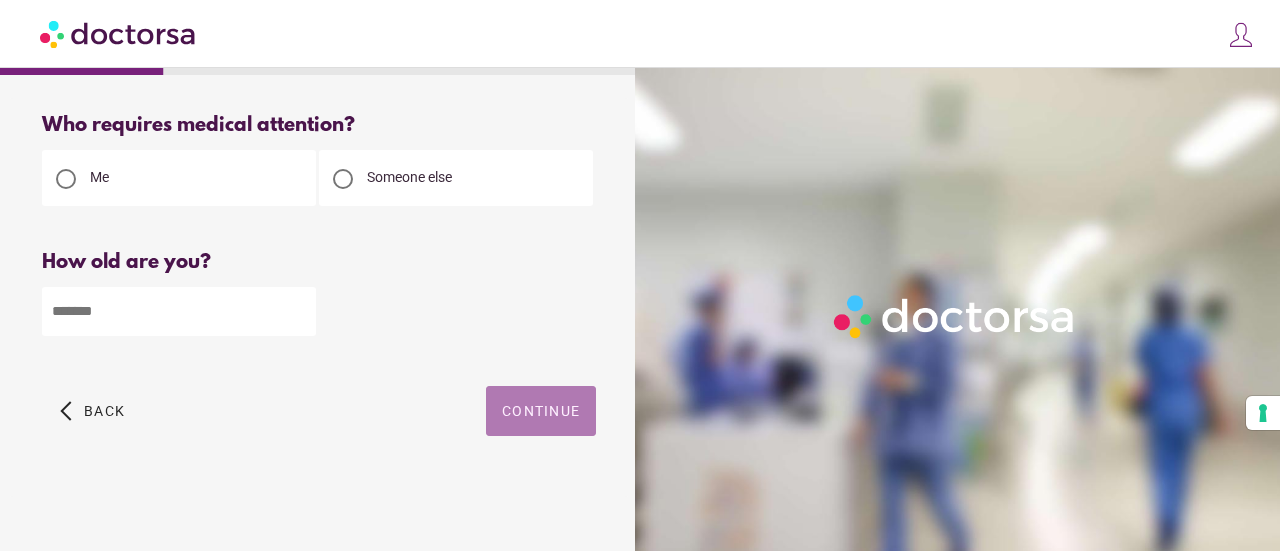 click on "Continue" at bounding box center (541, 411) 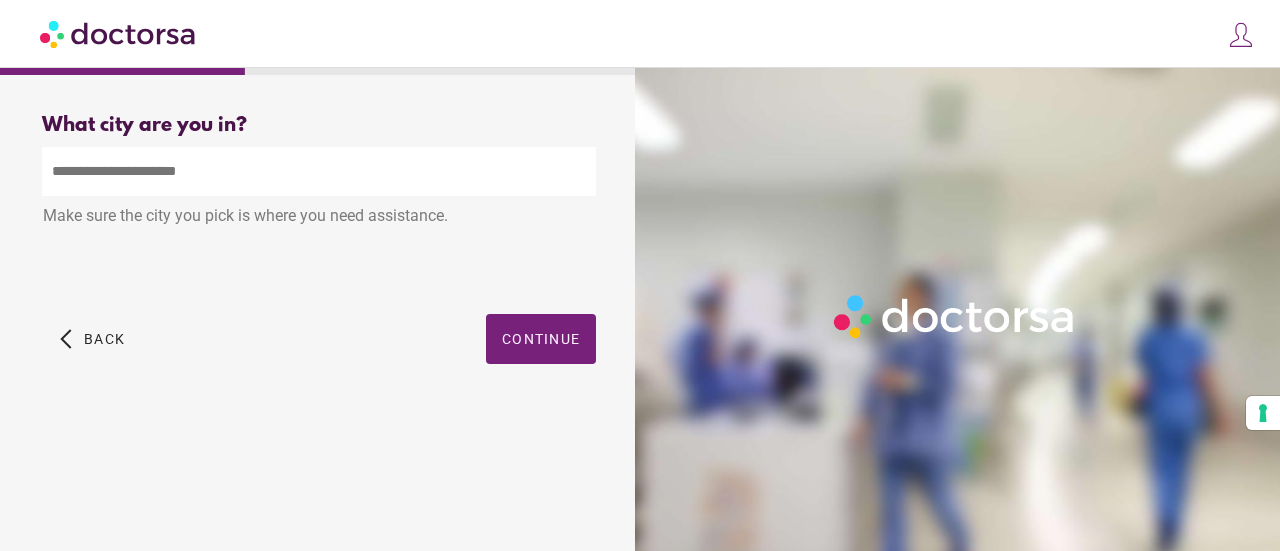 click at bounding box center [319, 171] 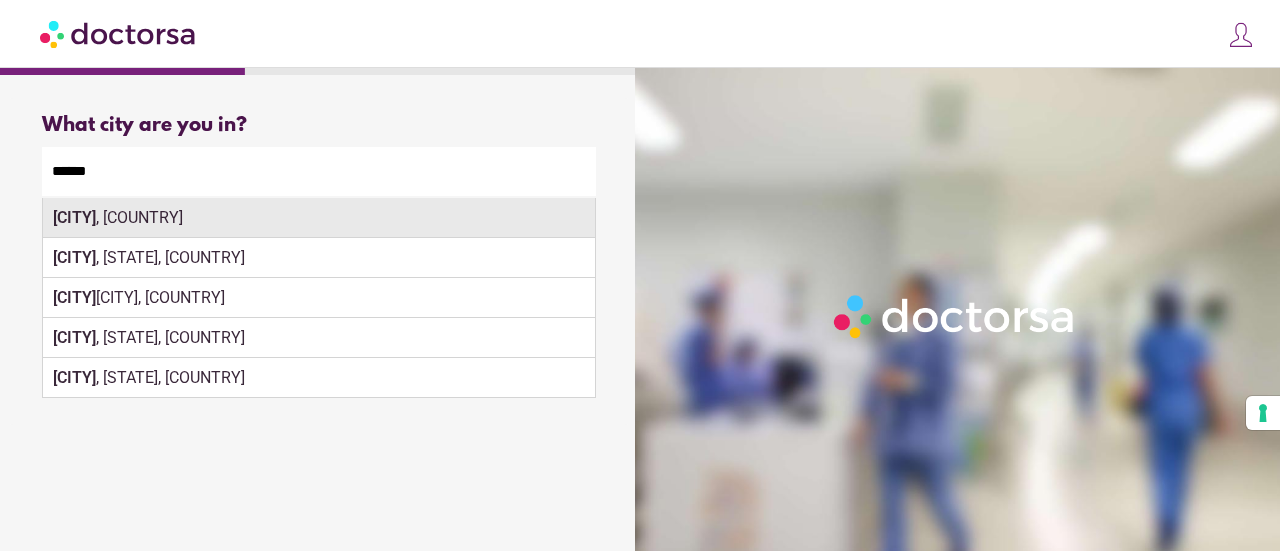 type on "******" 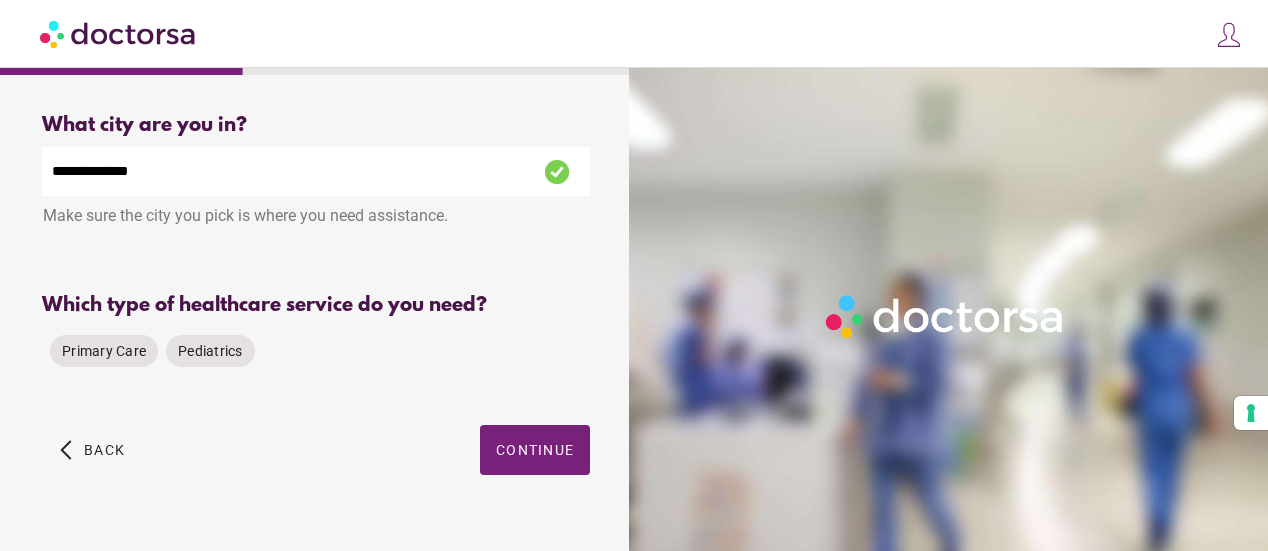 scroll, scrollTop: 38, scrollLeft: 0, axis: vertical 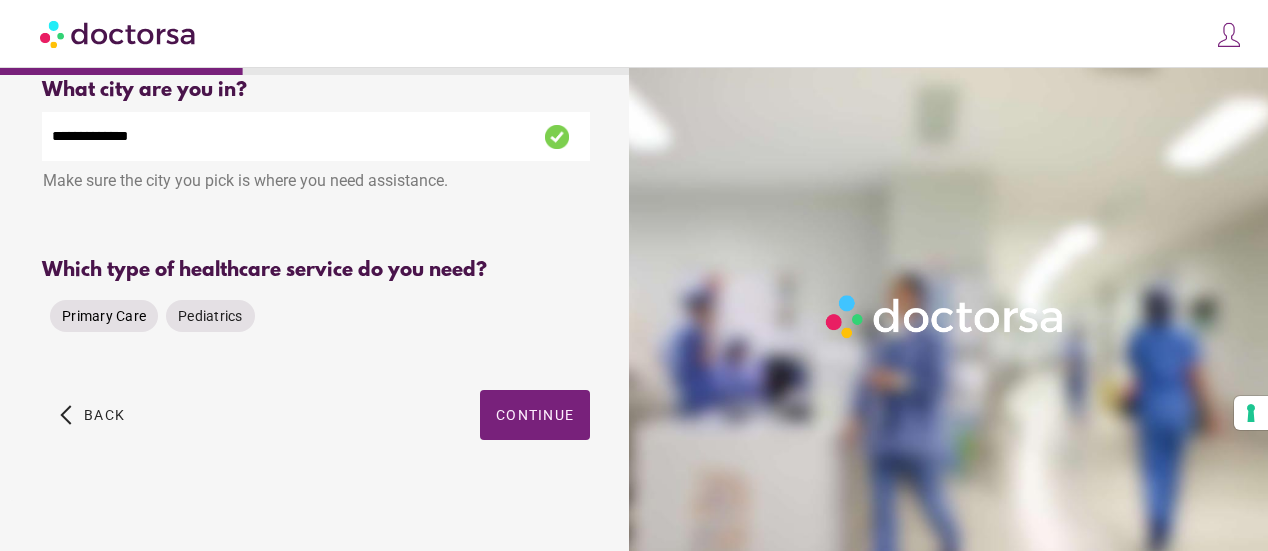 click on "Primary Care" at bounding box center [104, 316] 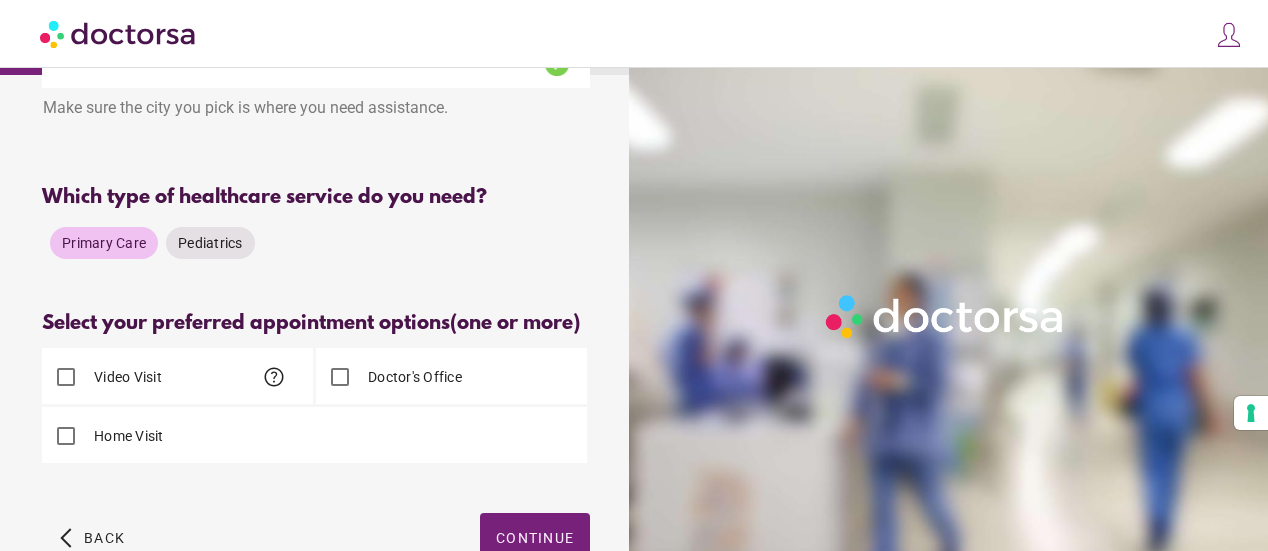 scroll, scrollTop: 138, scrollLeft: 0, axis: vertical 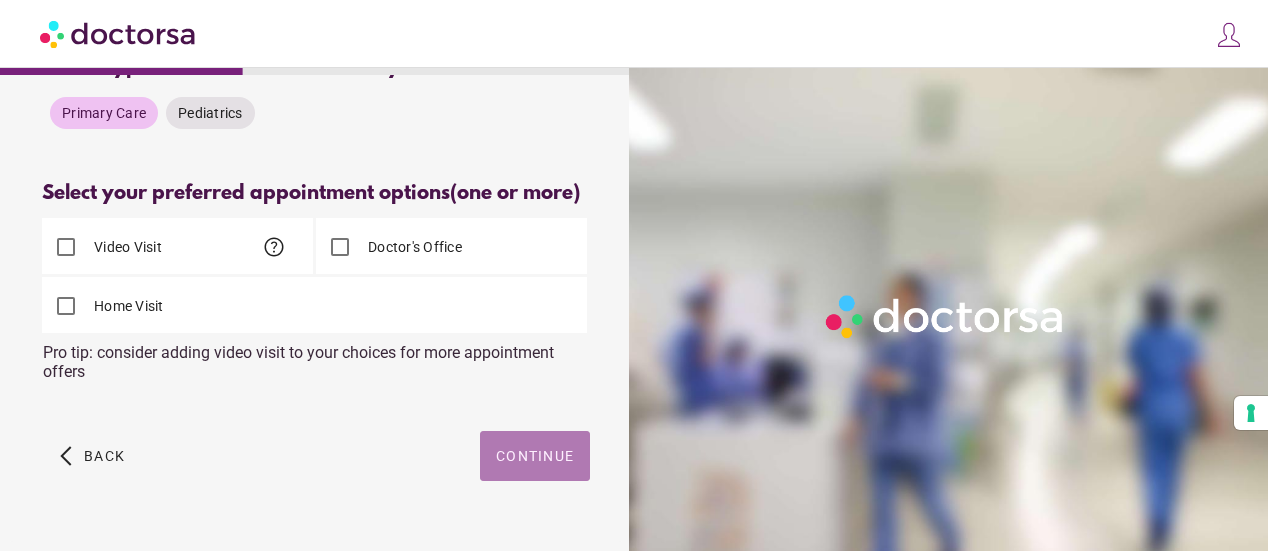 click at bounding box center [535, 456] 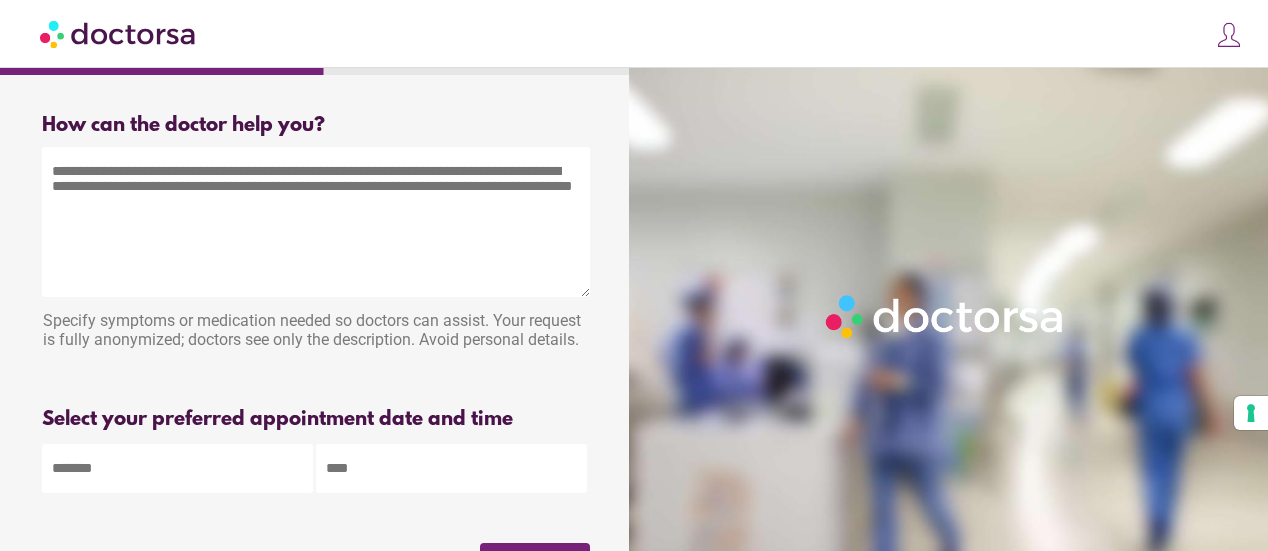 click at bounding box center (316, 222) 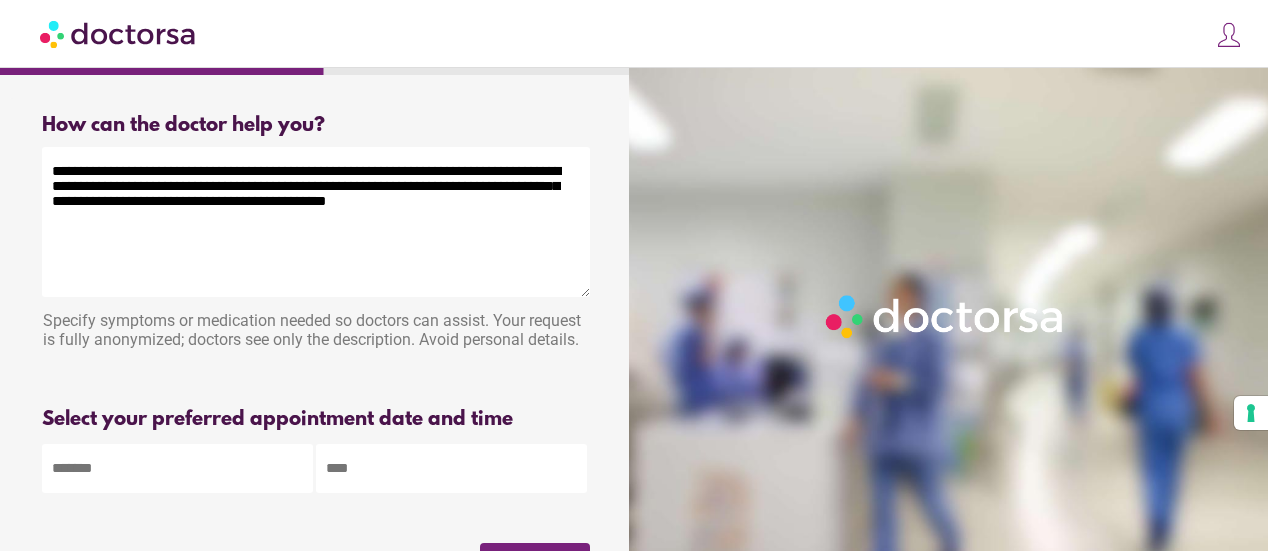click on "**********" at bounding box center [316, 222] 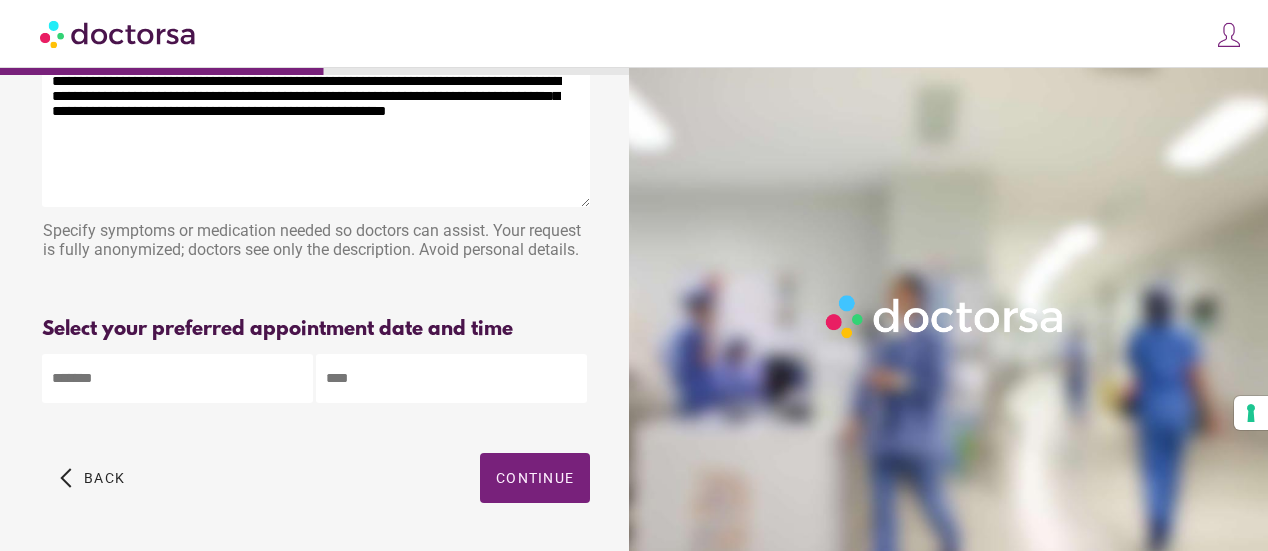 scroll, scrollTop: 157, scrollLeft: 0, axis: vertical 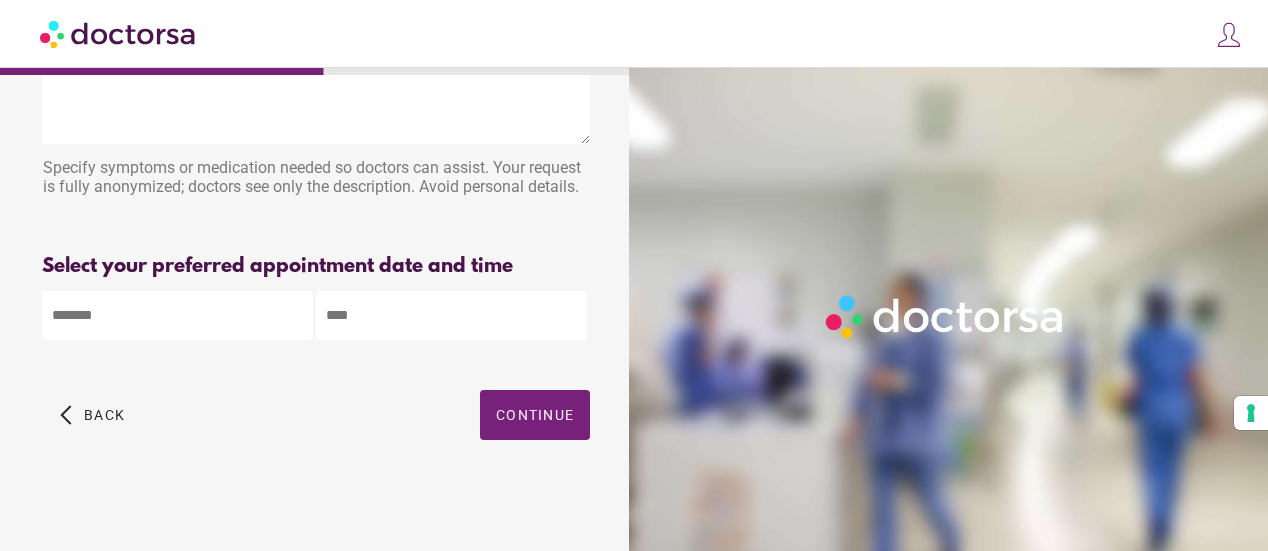 type on "**********" 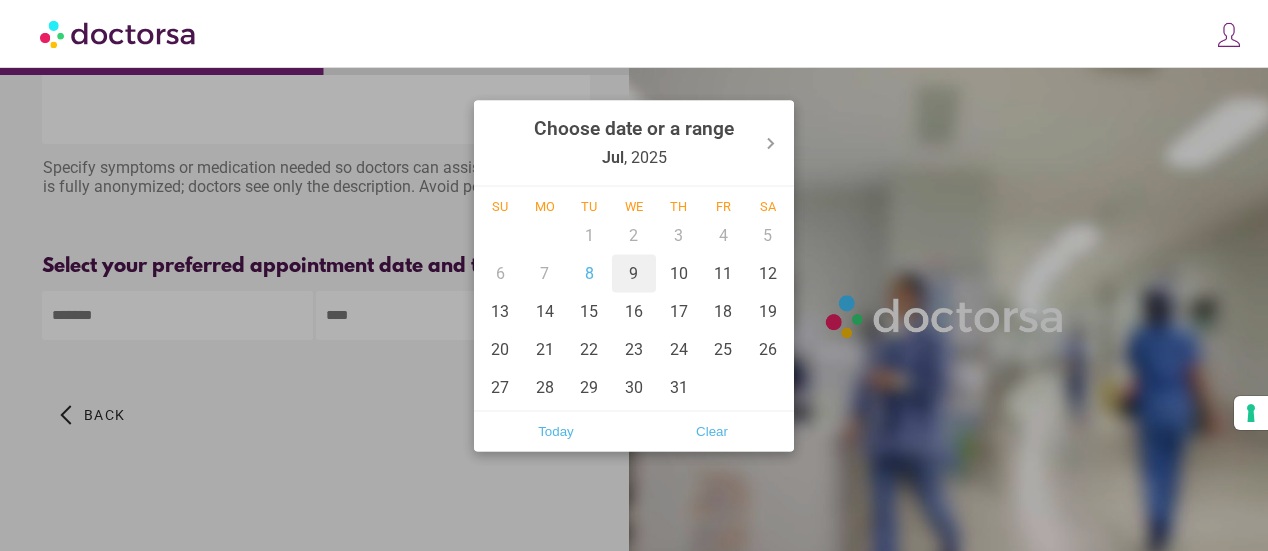 click on "9" at bounding box center (634, 273) 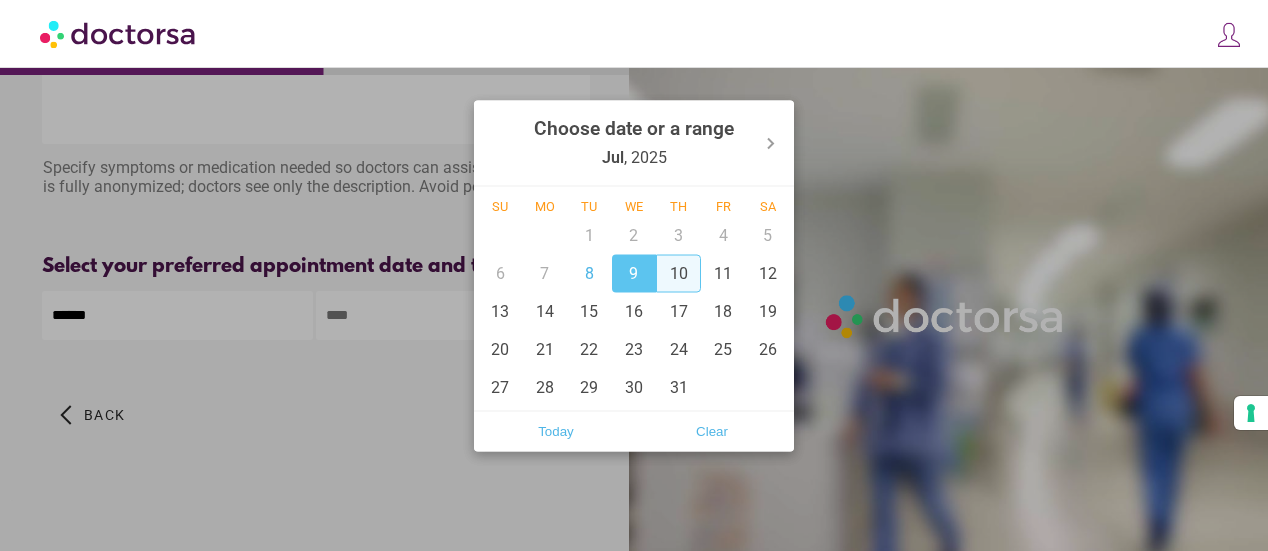 click on "10" at bounding box center (678, 273) 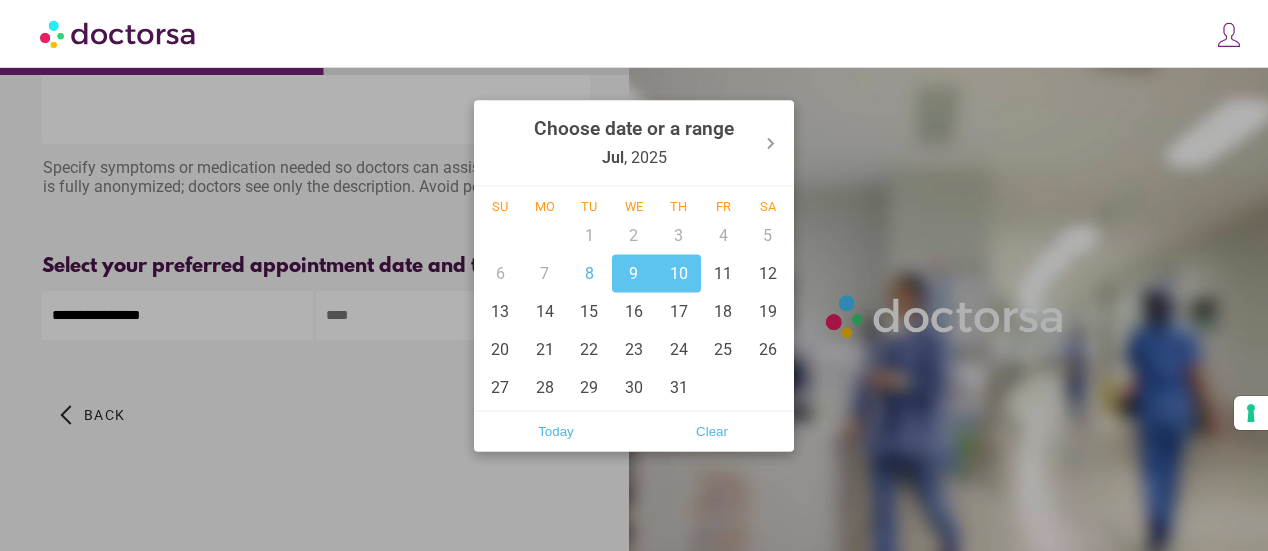 click at bounding box center (634, 275) 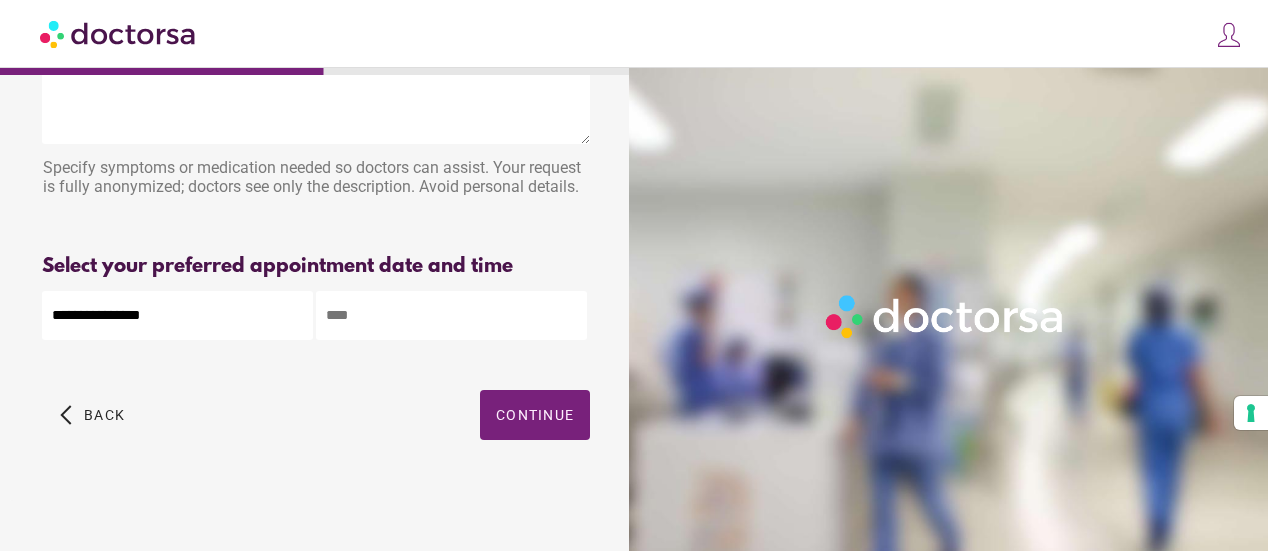 click on "**********" at bounding box center (634, 199) 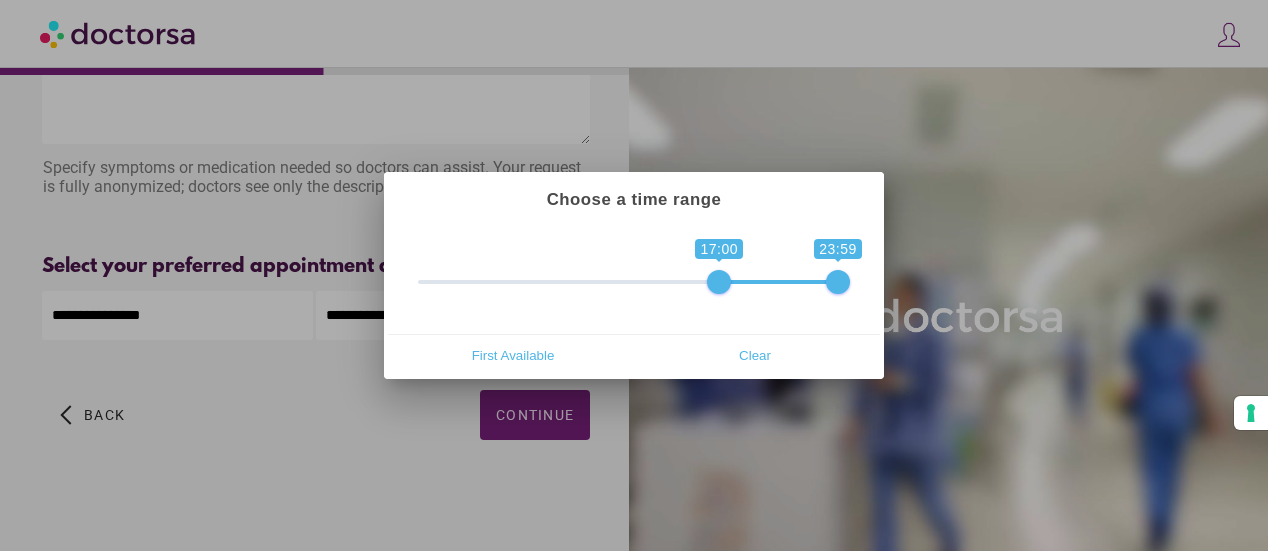drag, startPoint x: 425, startPoint y: 287, endPoint x: 715, endPoint y: 309, distance: 290.83328 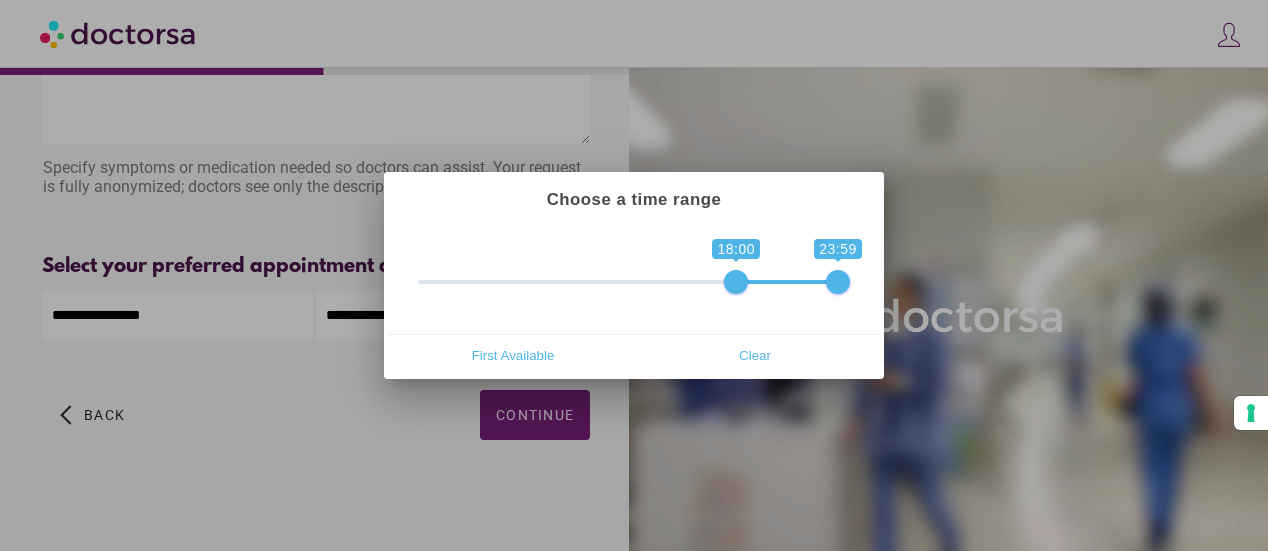 drag, startPoint x: 718, startPoint y: 287, endPoint x: 730, endPoint y: 287, distance: 12 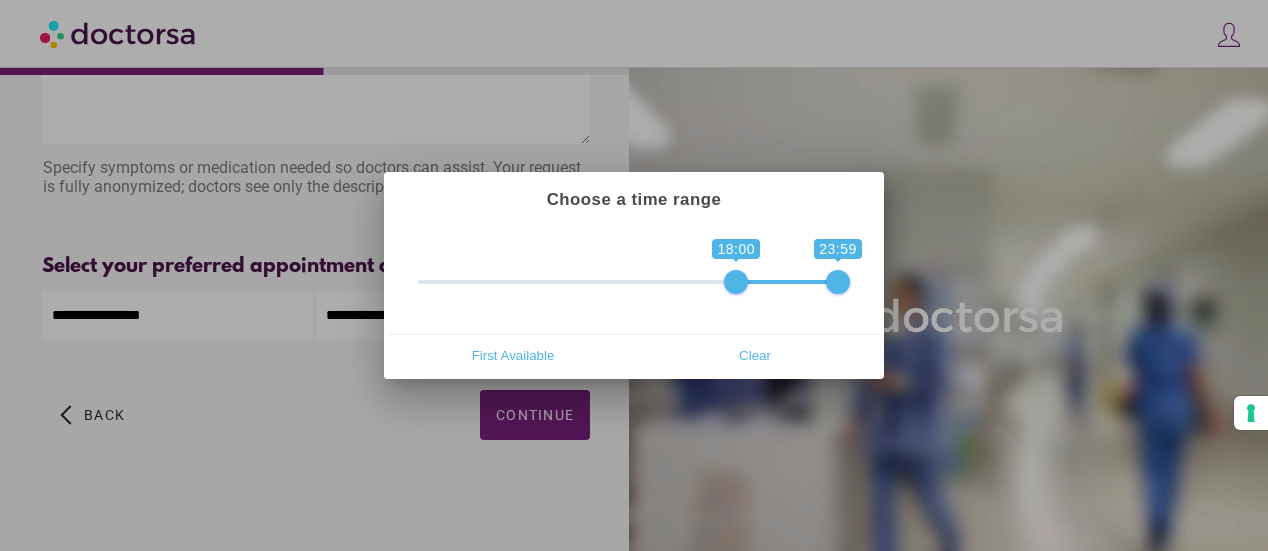 click at bounding box center [634, 275] 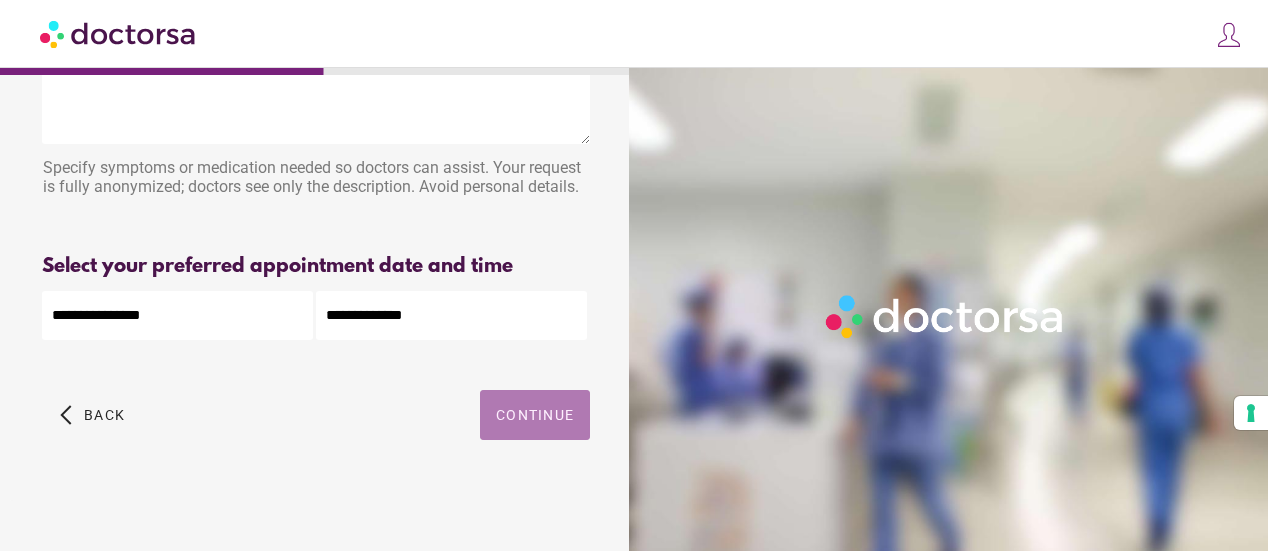 click on "Continue" at bounding box center (535, 415) 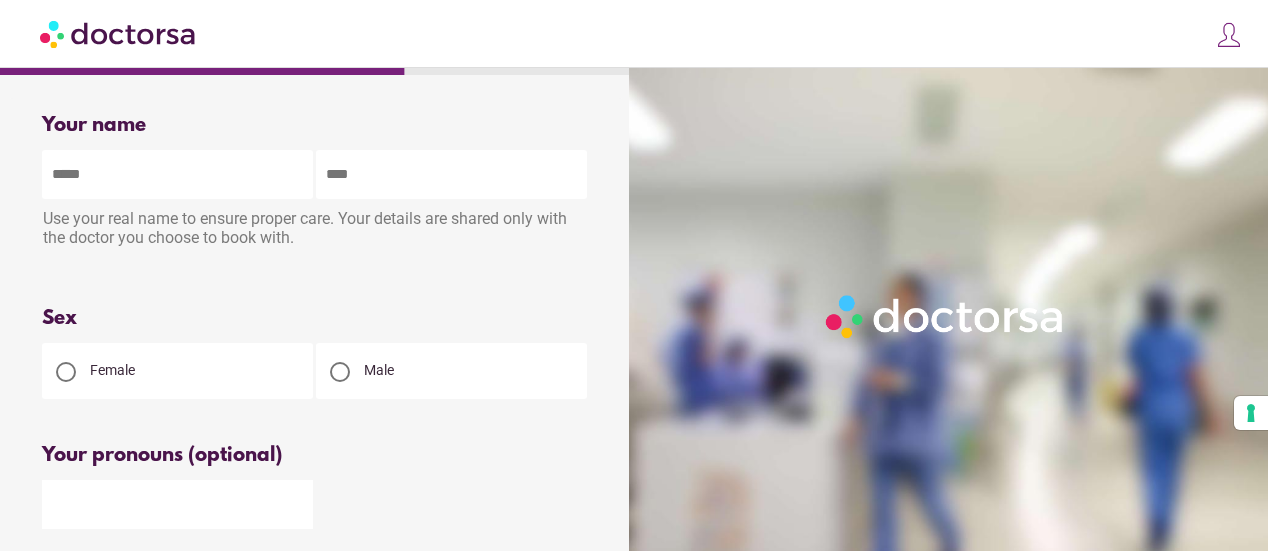 drag, startPoint x: 132, startPoint y: 199, endPoint x: 142, endPoint y: 193, distance: 11.661903 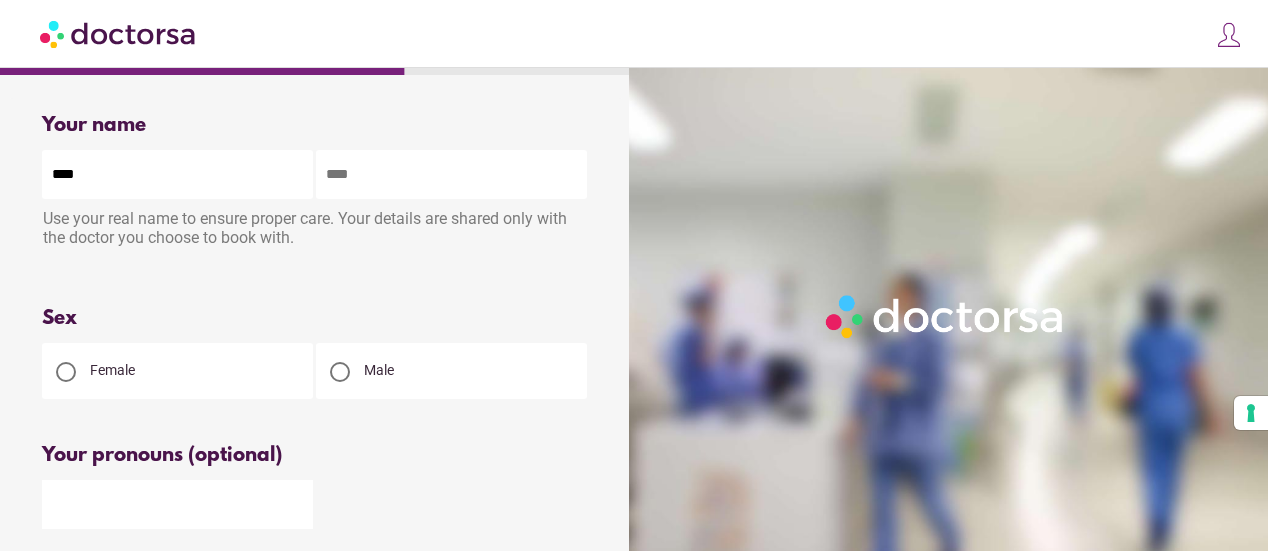type on "********" 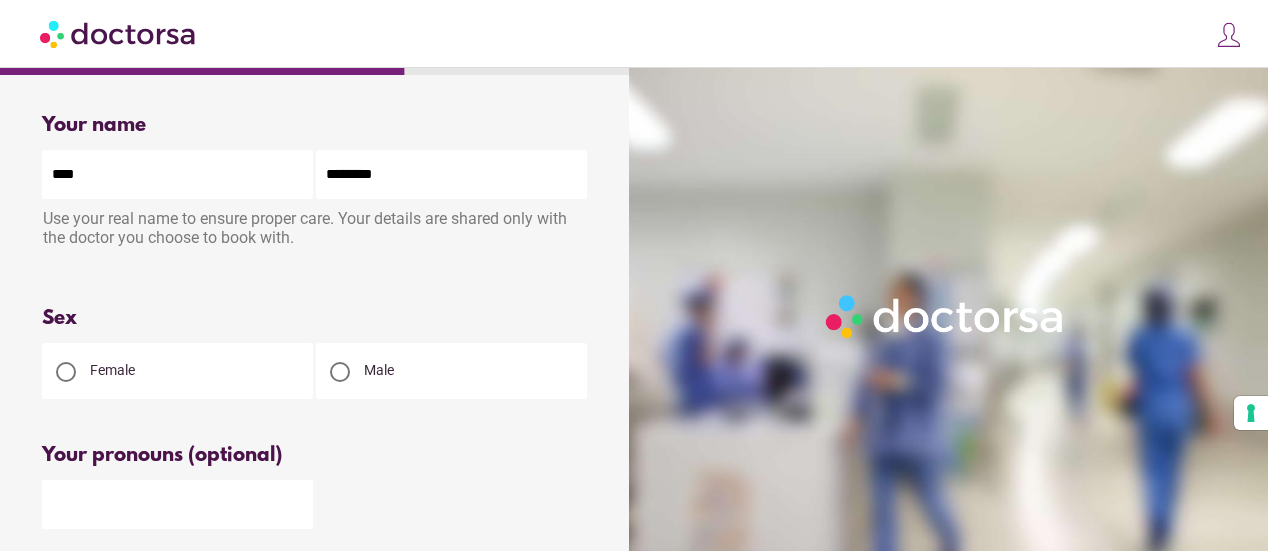 type on "**********" 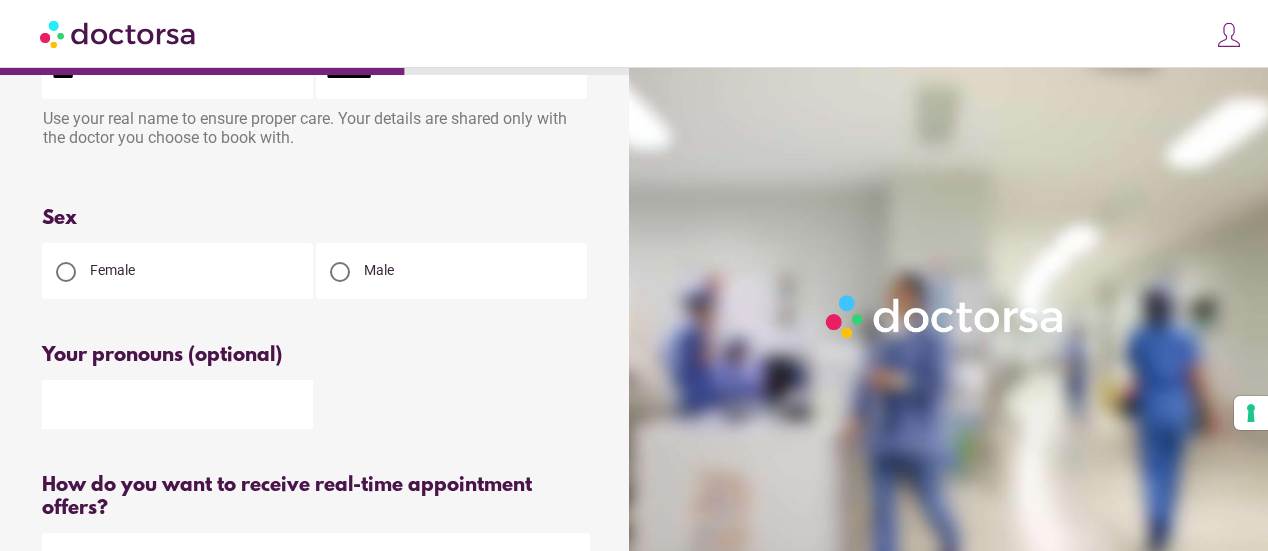 click at bounding box center [340, 272] 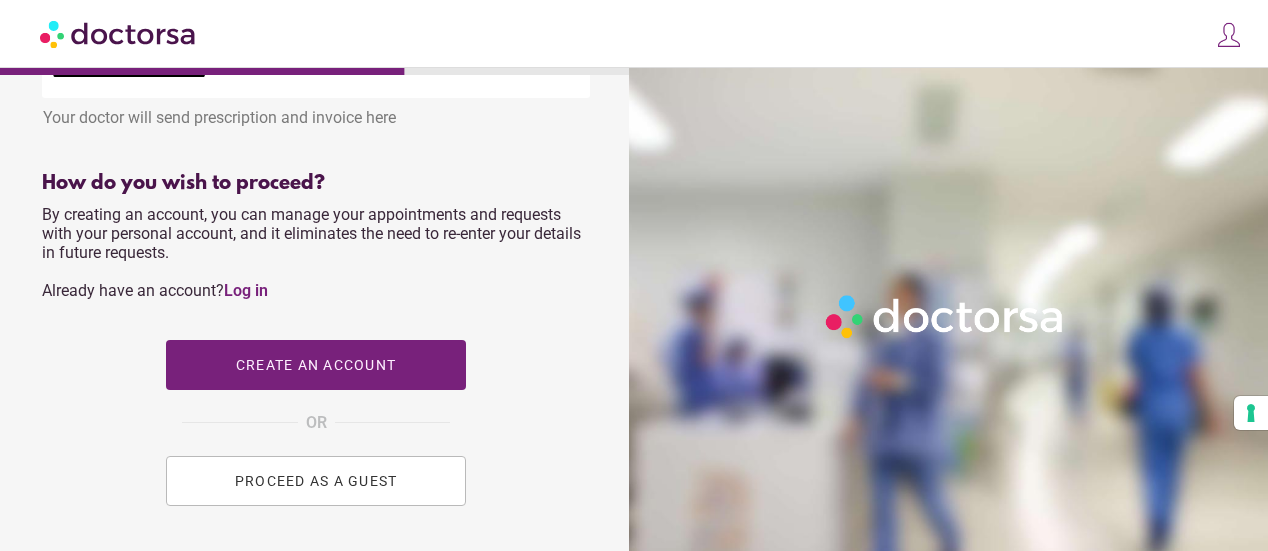 scroll, scrollTop: 796, scrollLeft: 0, axis: vertical 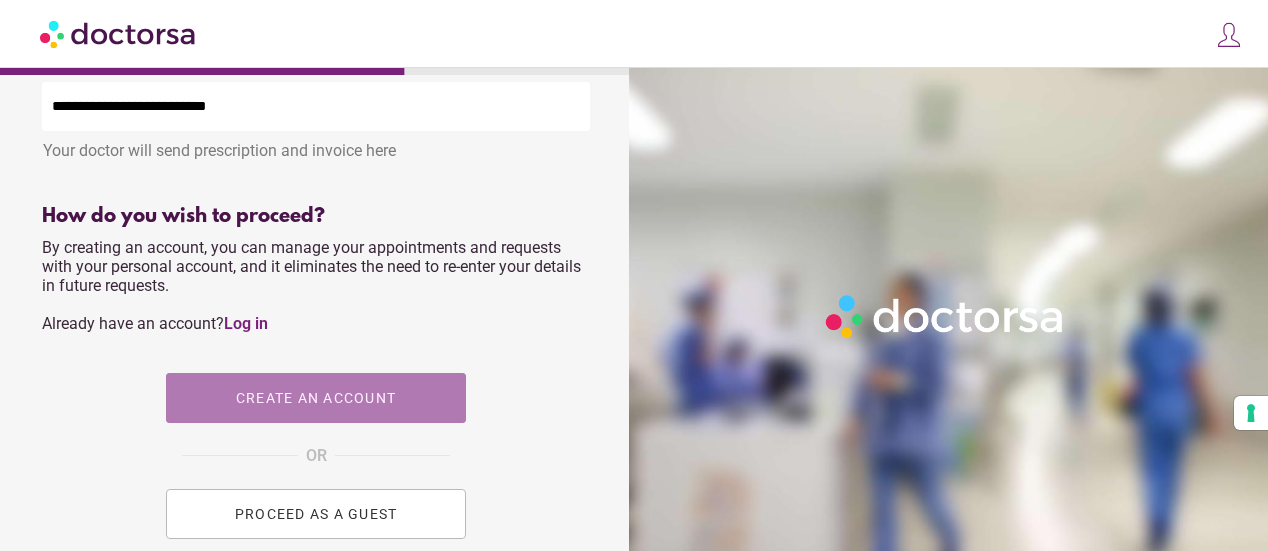 click on "Create an account" at bounding box center [316, 398] 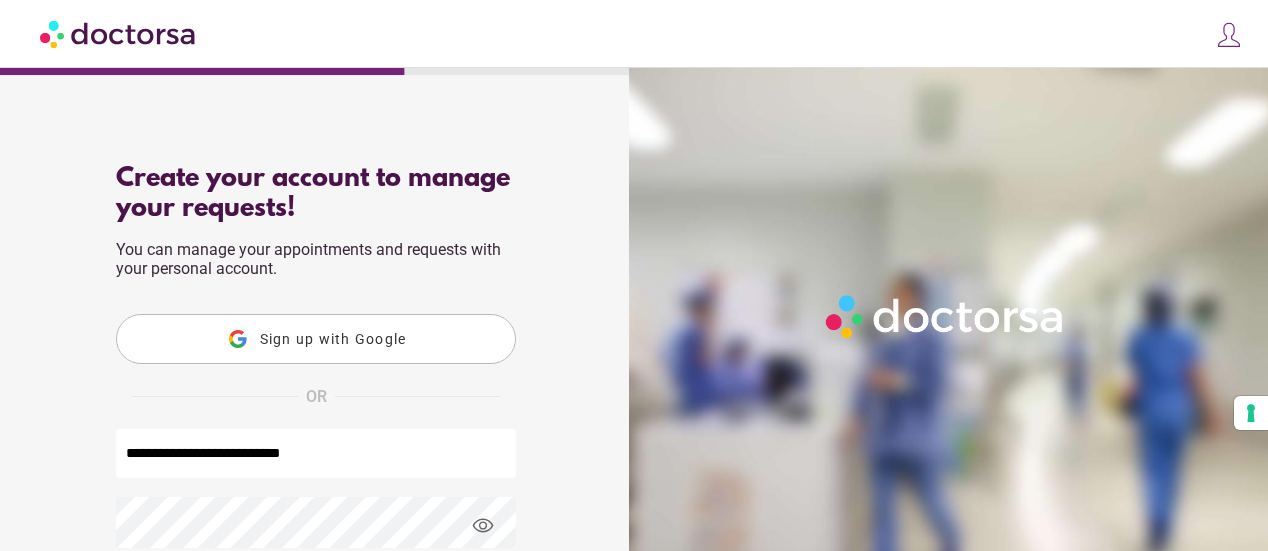 scroll, scrollTop: 300, scrollLeft: 0, axis: vertical 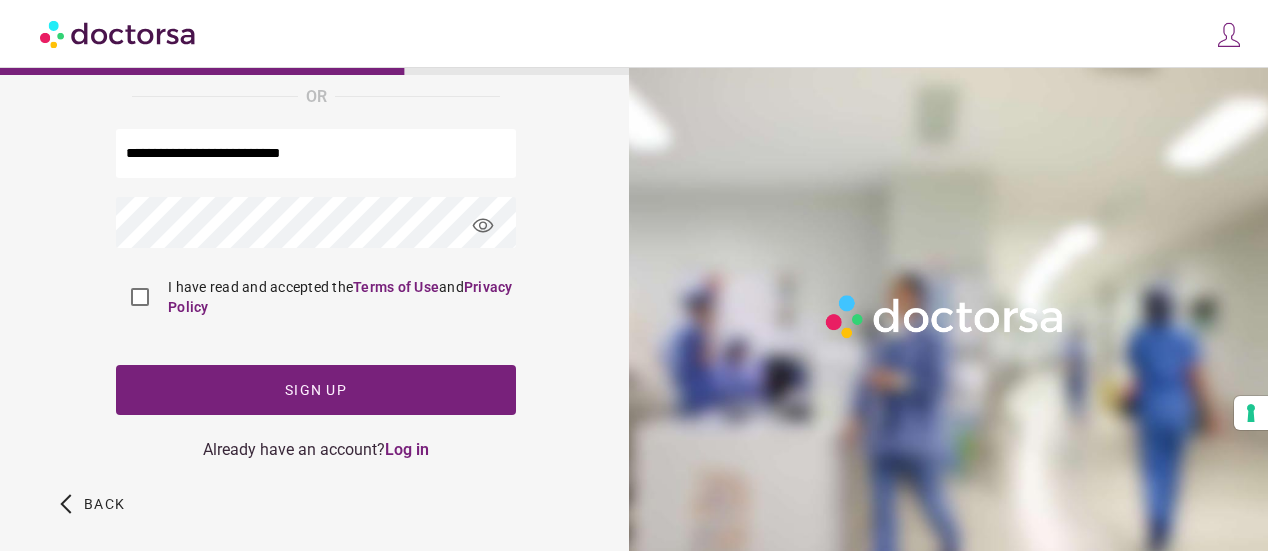 click on "visibility" at bounding box center [483, 226] 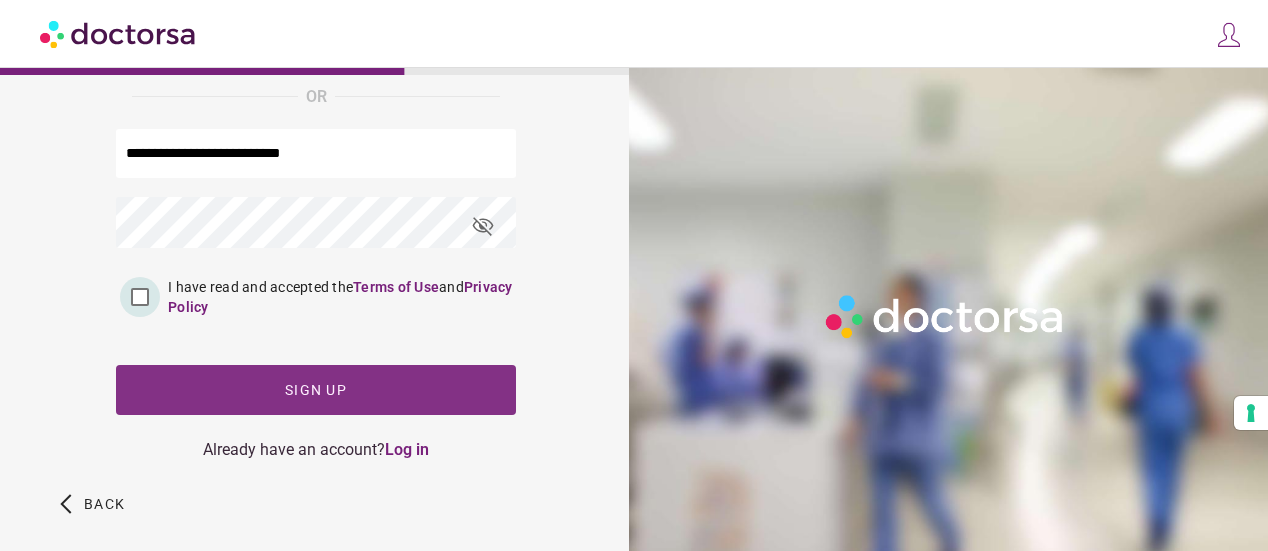 click at bounding box center (316, 390) 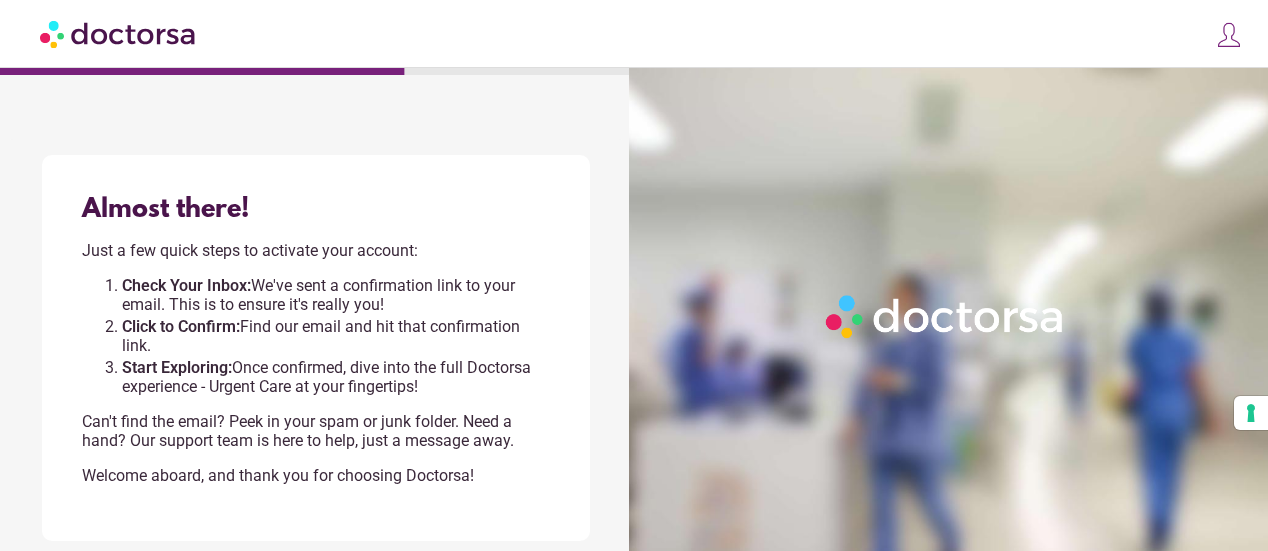 scroll, scrollTop: 18, scrollLeft: 0, axis: vertical 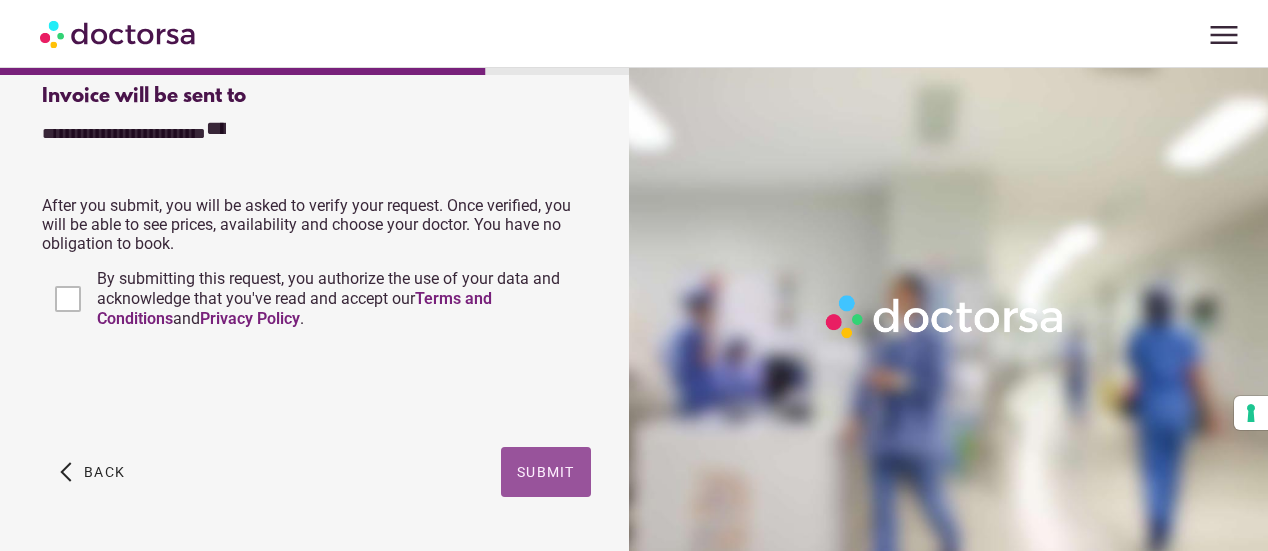 click on "Submit" at bounding box center [546, 472] 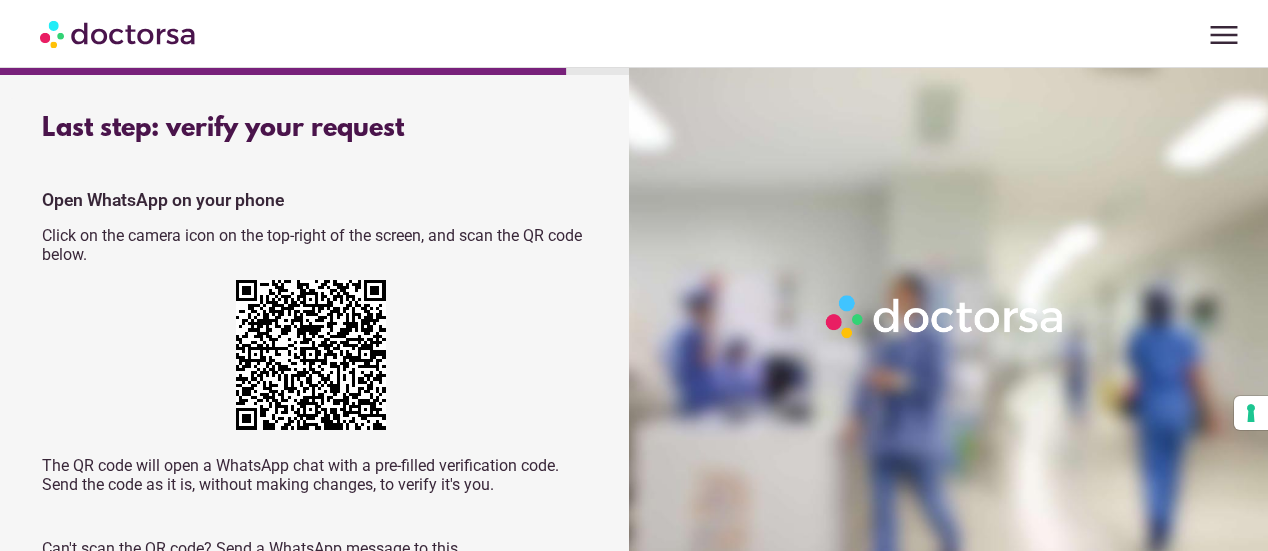 scroll, scrollTop: 0, scrollLeft: 0, axis: both 